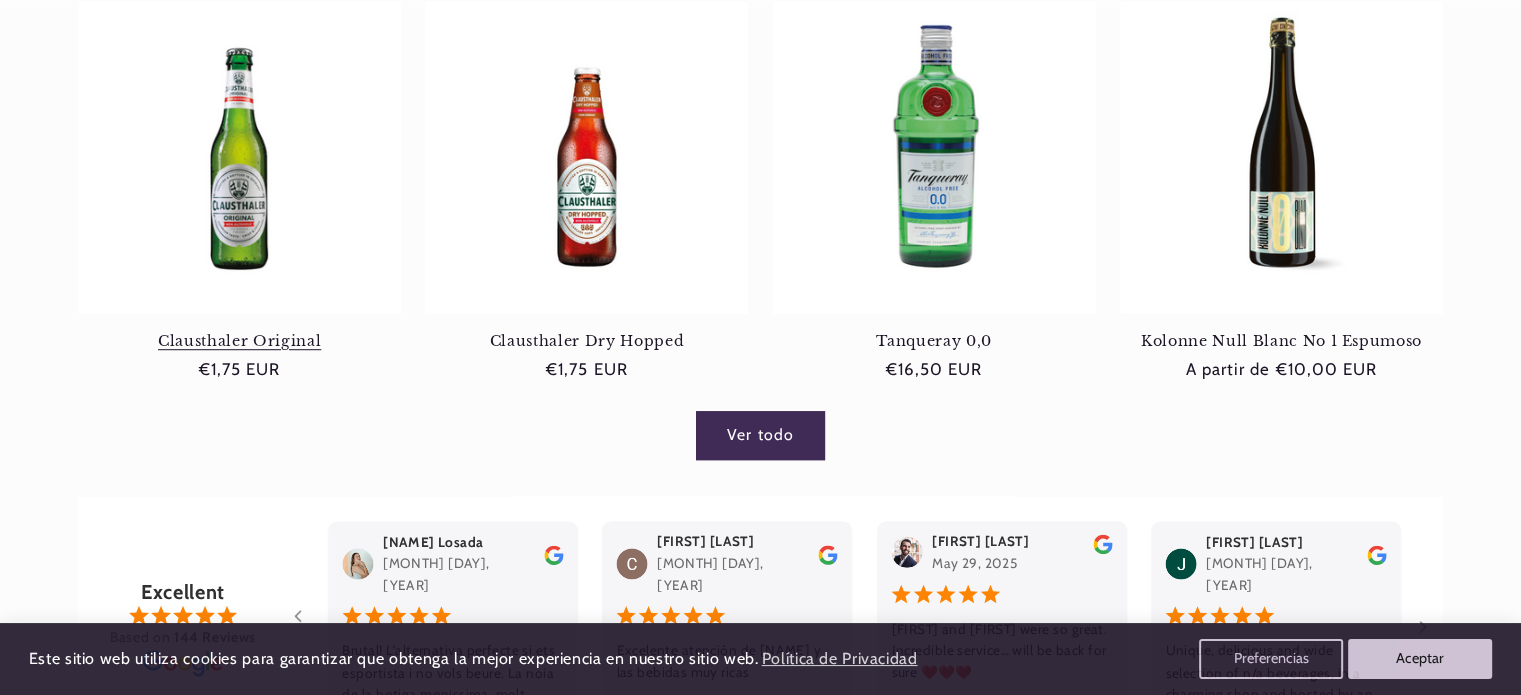 scroll, scrollTop: 1300, scrollLeft: 0, axis: vertical 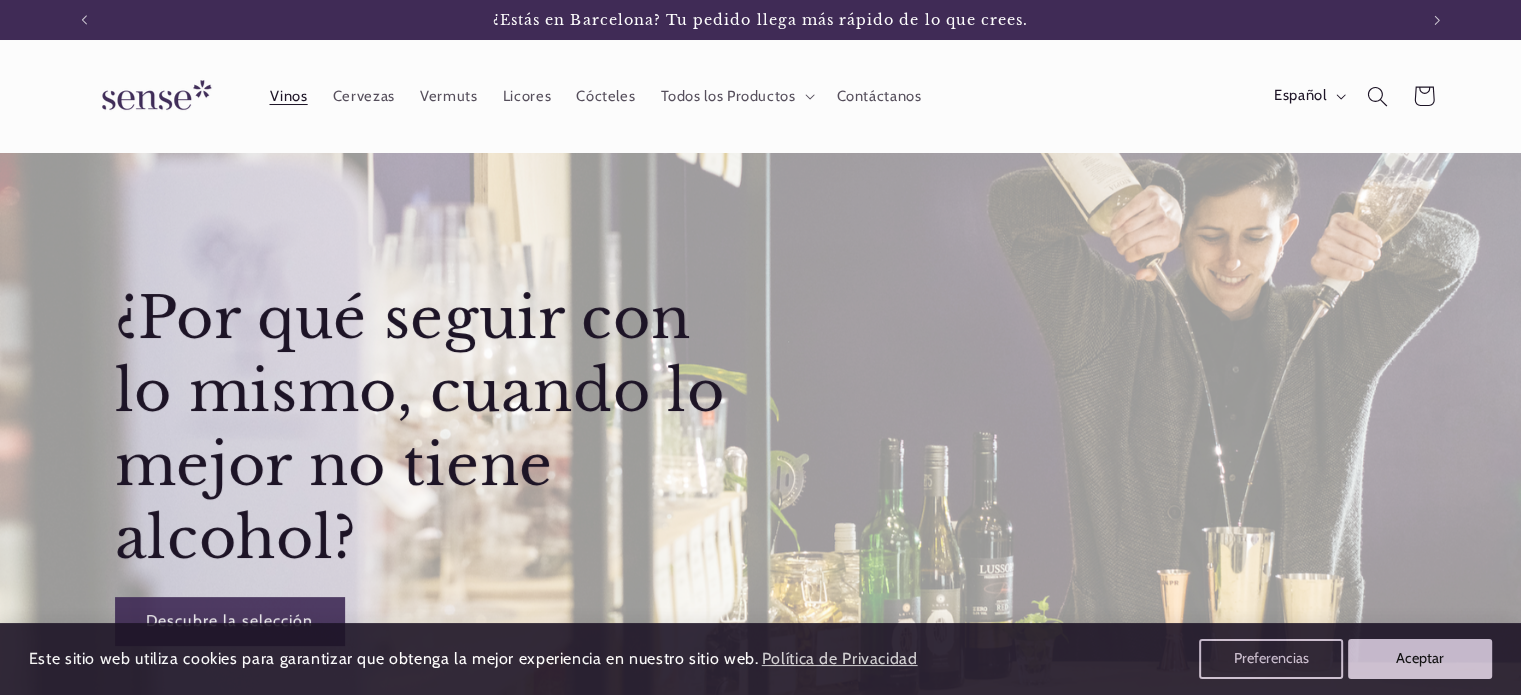 click on "Vinos" at bounding box center [288, 96] 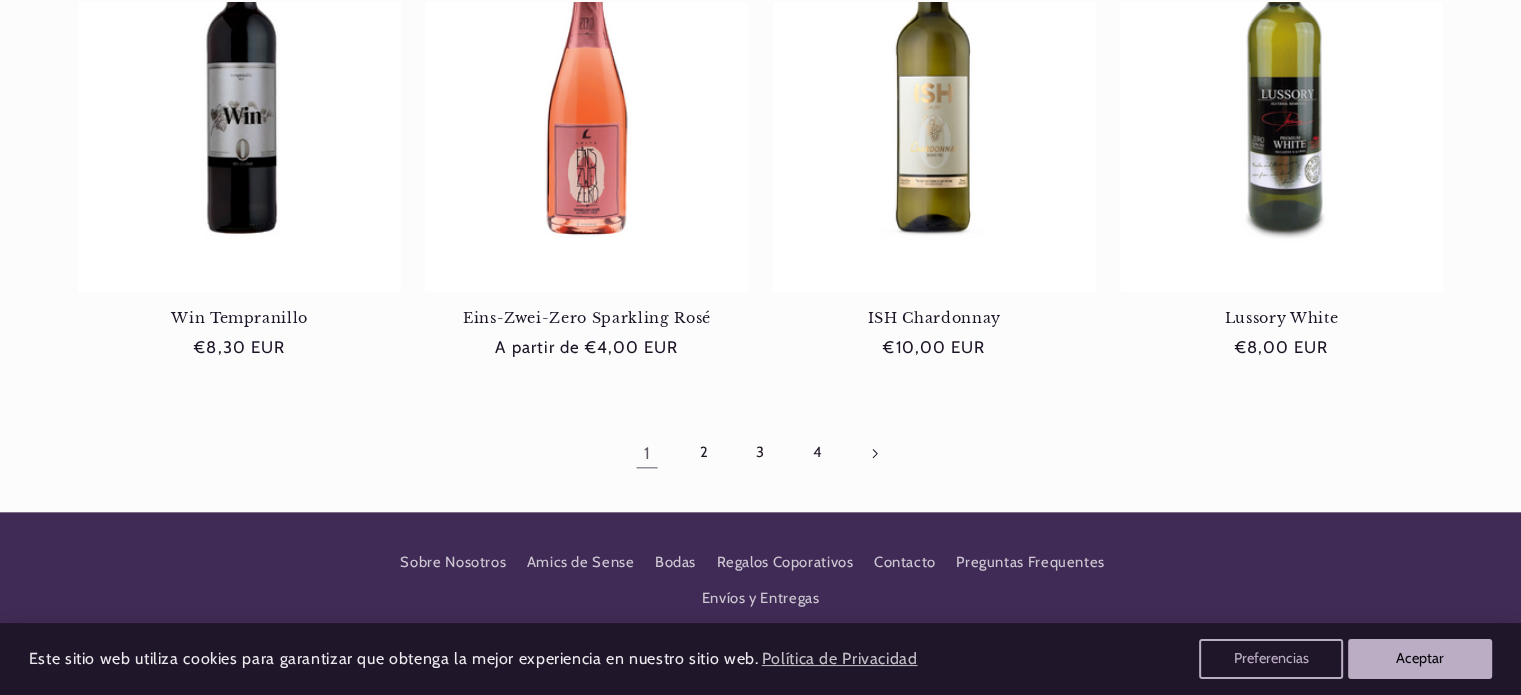 scroll, scrollTop: 2000, scrollLeft: 0, axis: vertical 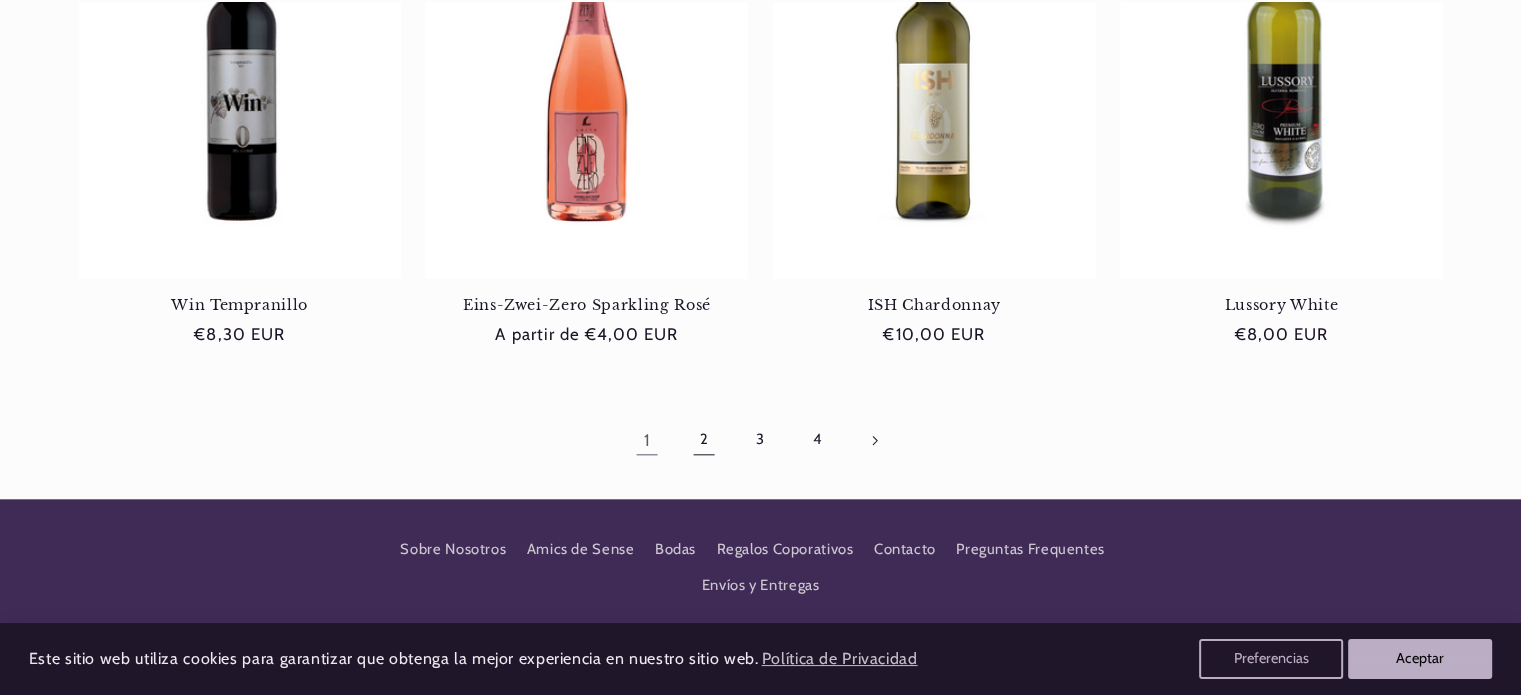 click on "2" at bounding box center [704, 440] 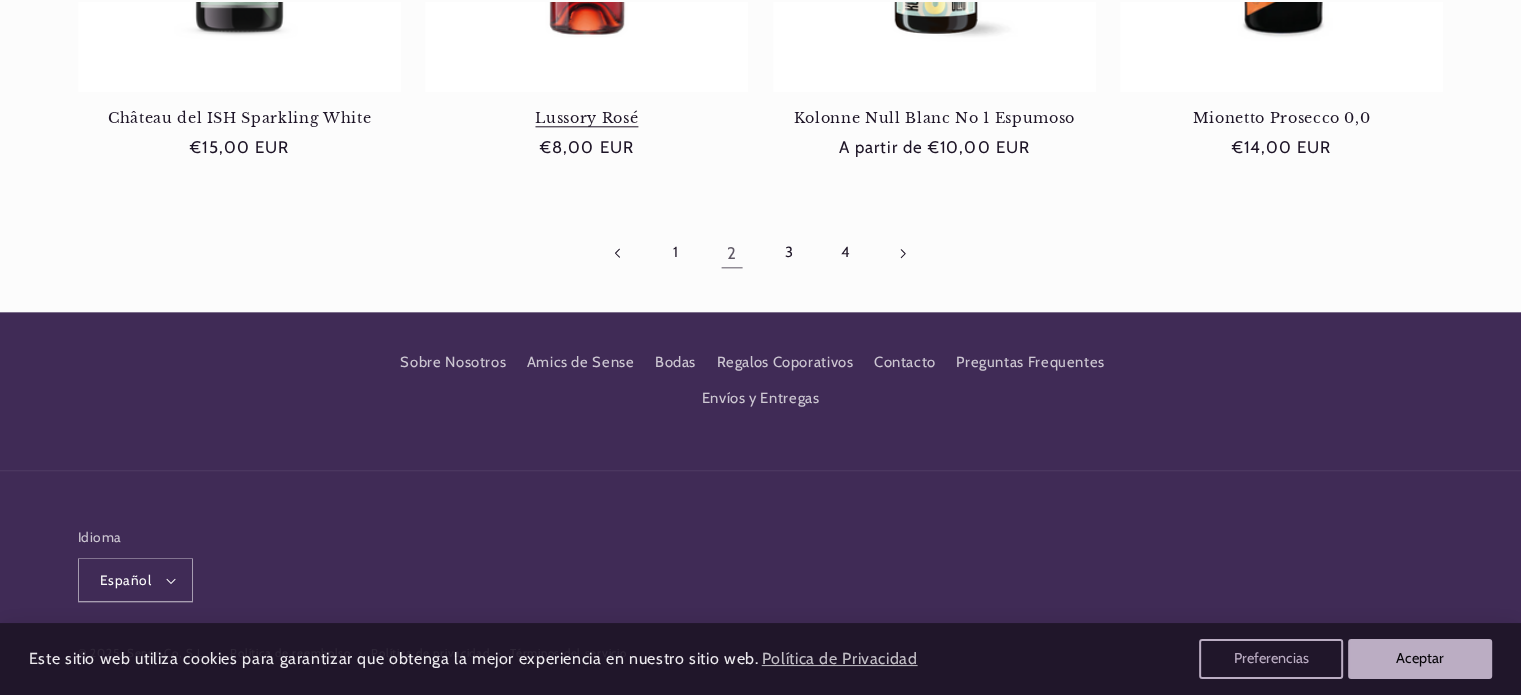 scroll, scrollTop: 2216, scrollLeft: 0, axis: vertical 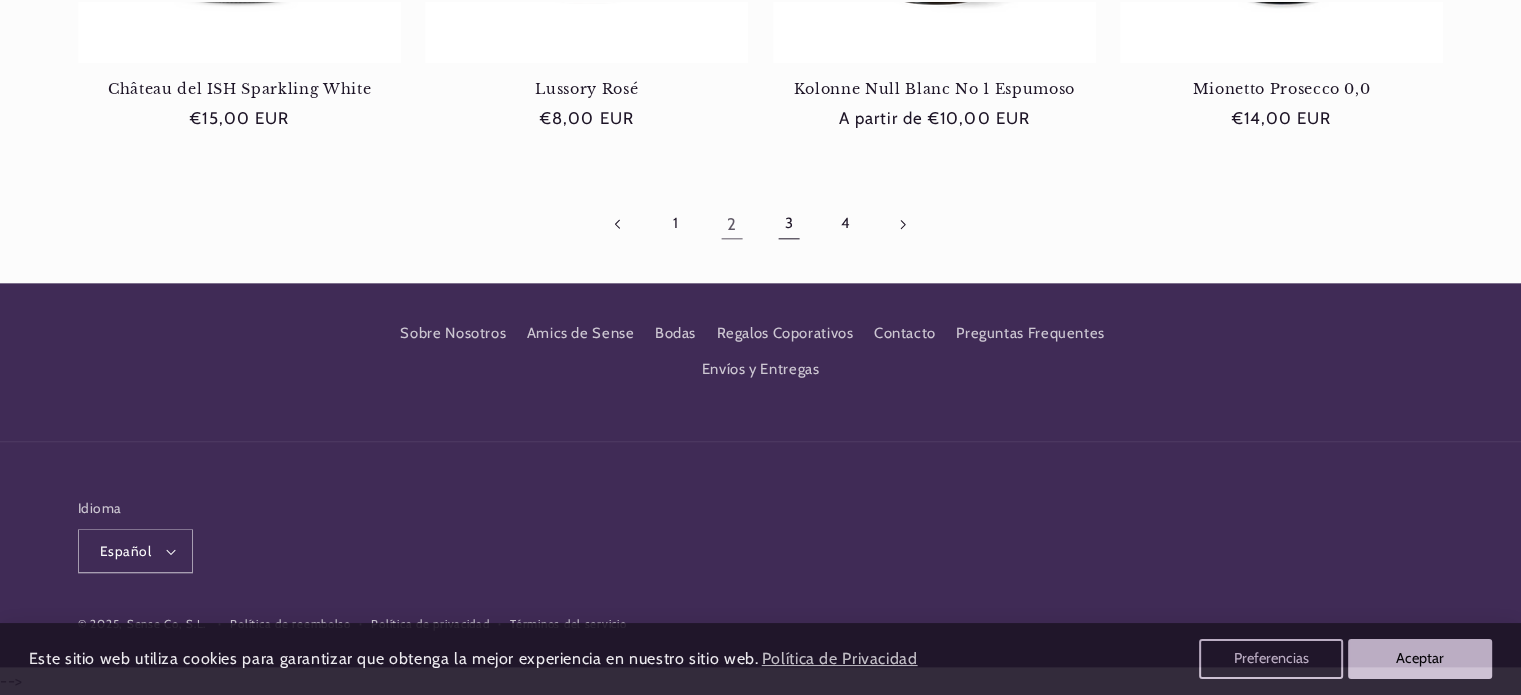 click on "3" at bounding box center (789, 224) 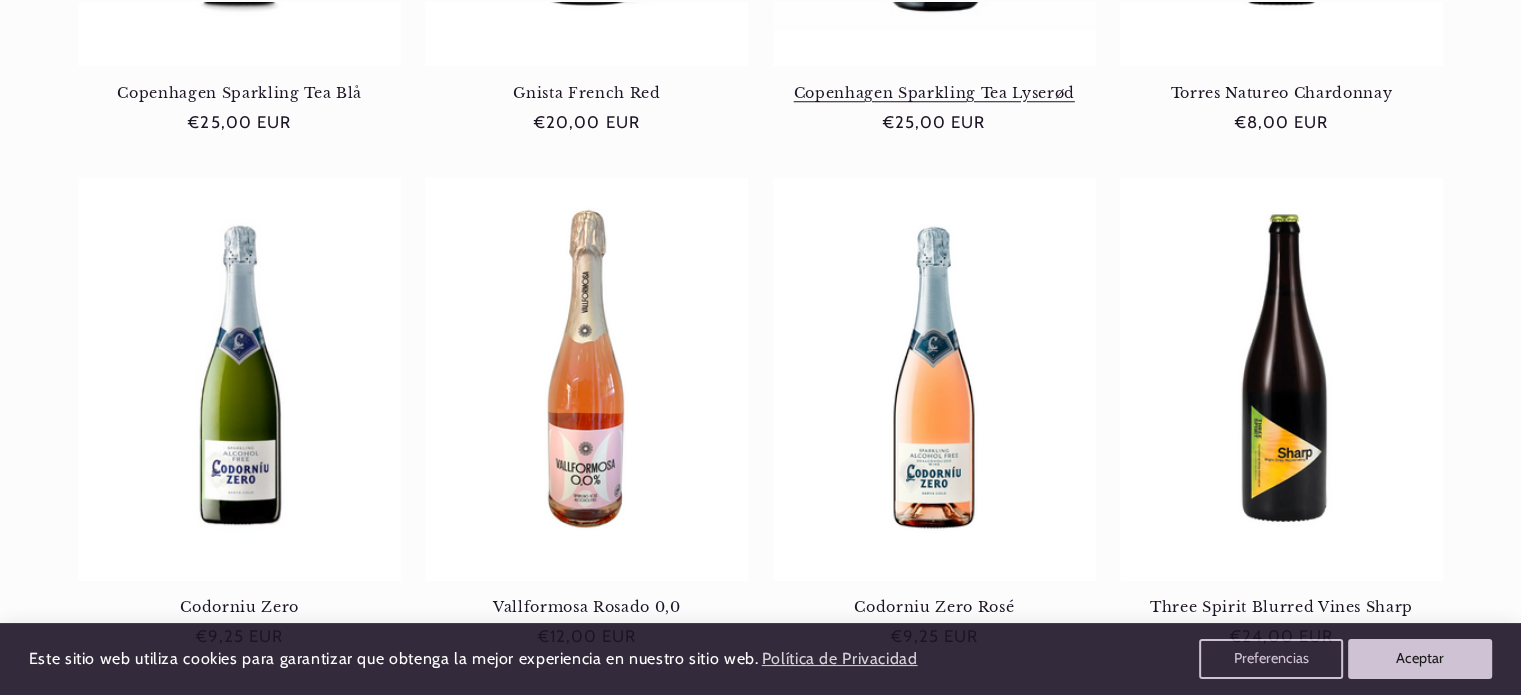 scroll, scrollTop: 1700, scrollLeft: 0, axis: vertical 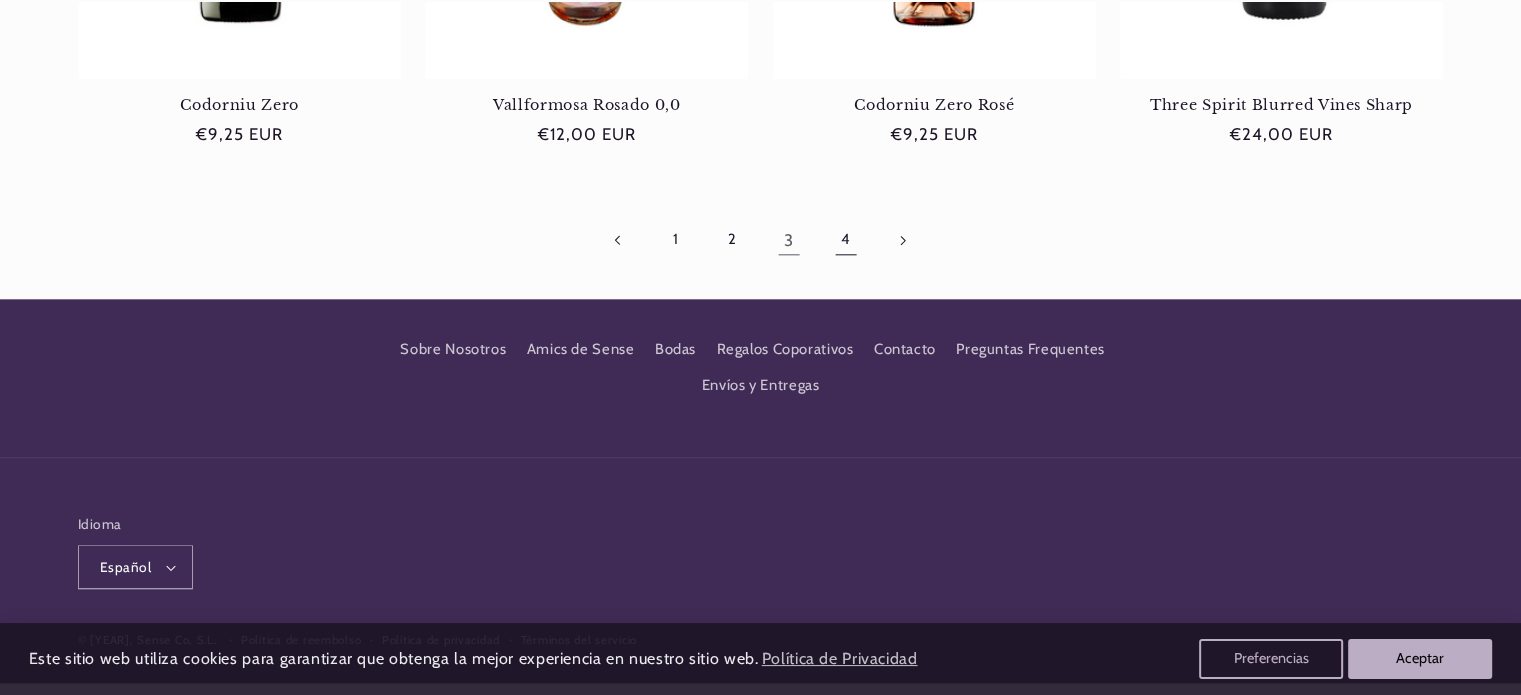 click on "4" at bounding box center (845, 240) 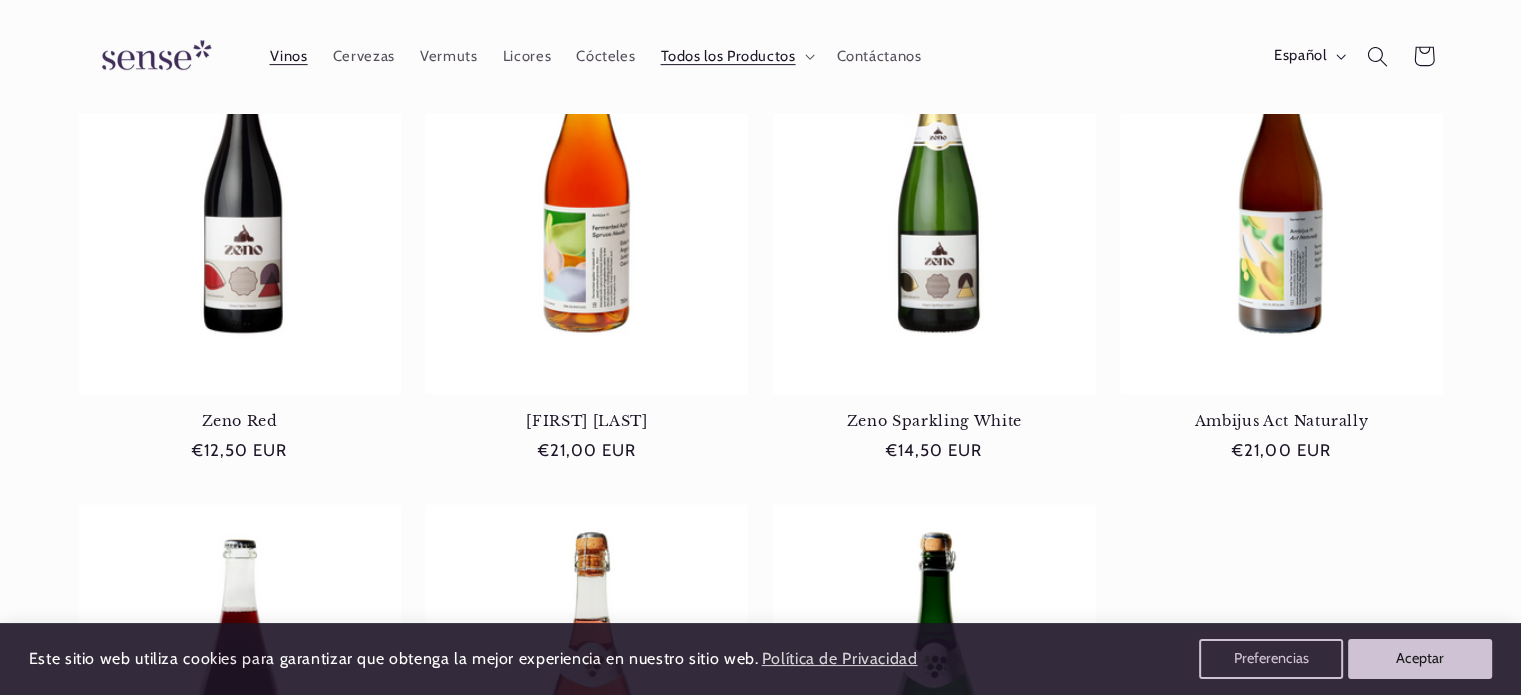 scroll, scrollTop: 700, scrollLeft: 0, axis: vertical 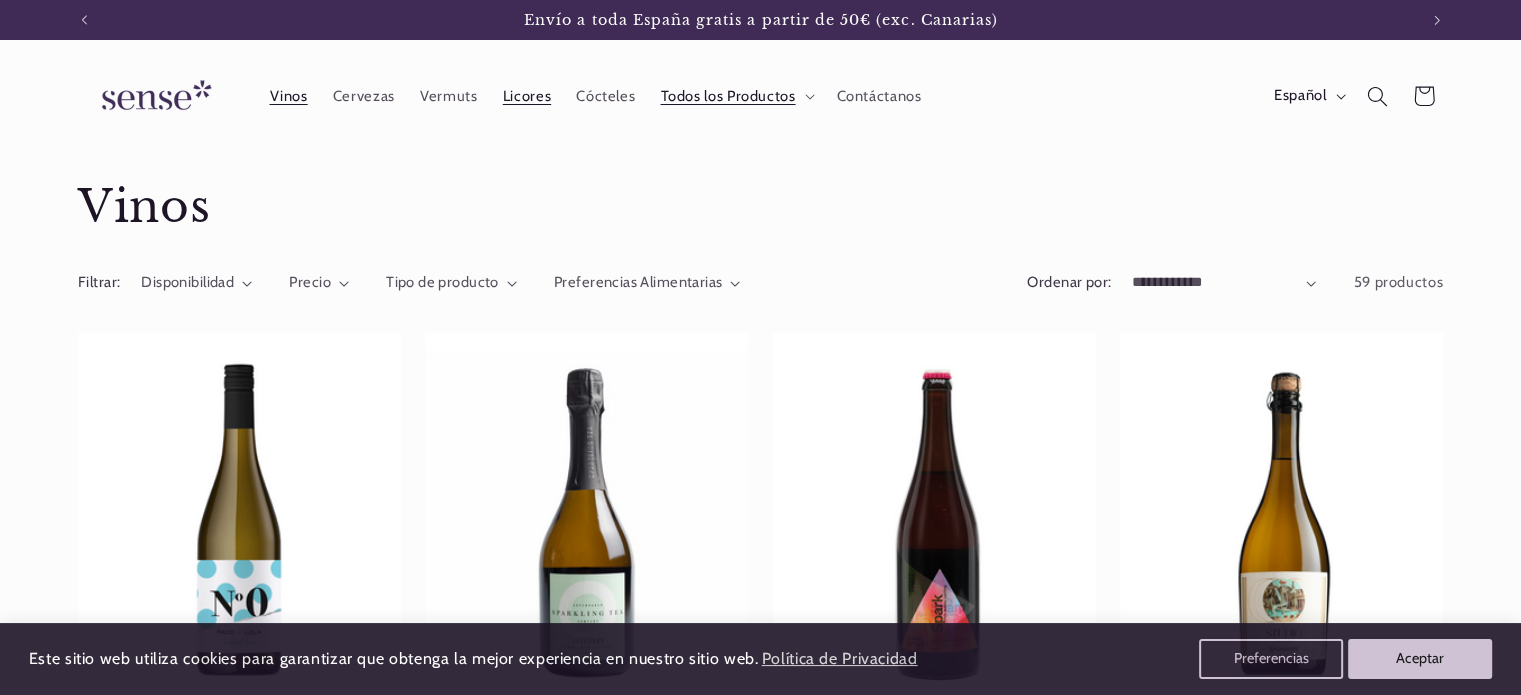 click on "Licores" at bounding box center (527, 96) 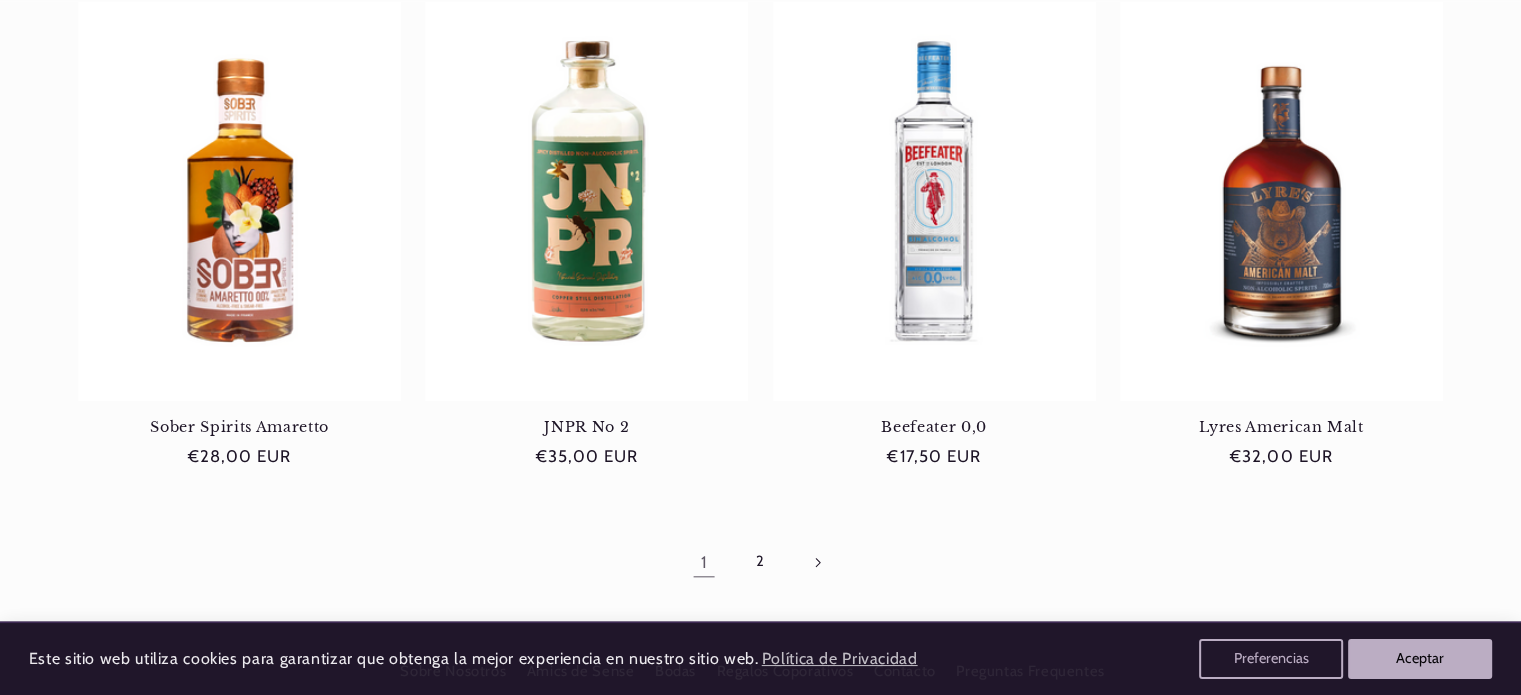 scroll, scrollTop: 1900, scrollLeft: 0, axis: vertical 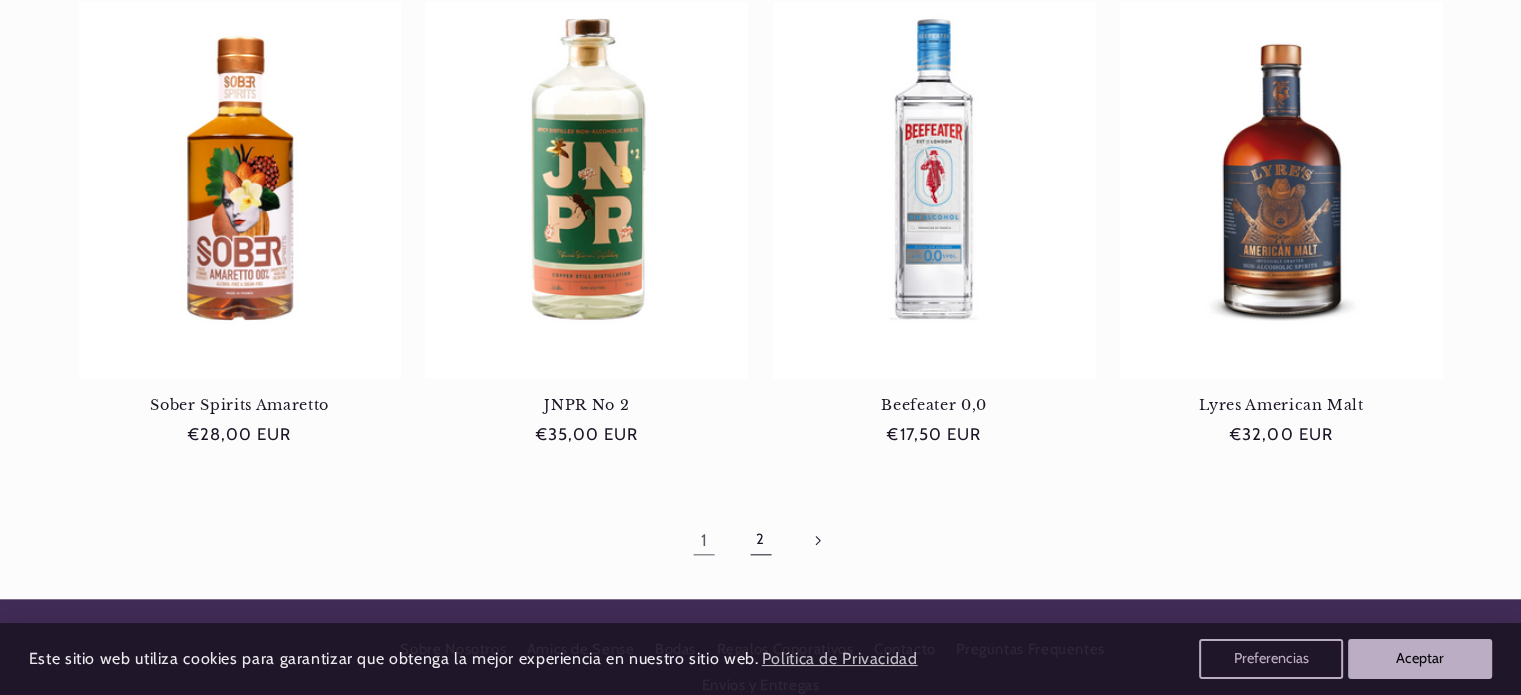 click on "2" at bounding box center [760, 540] 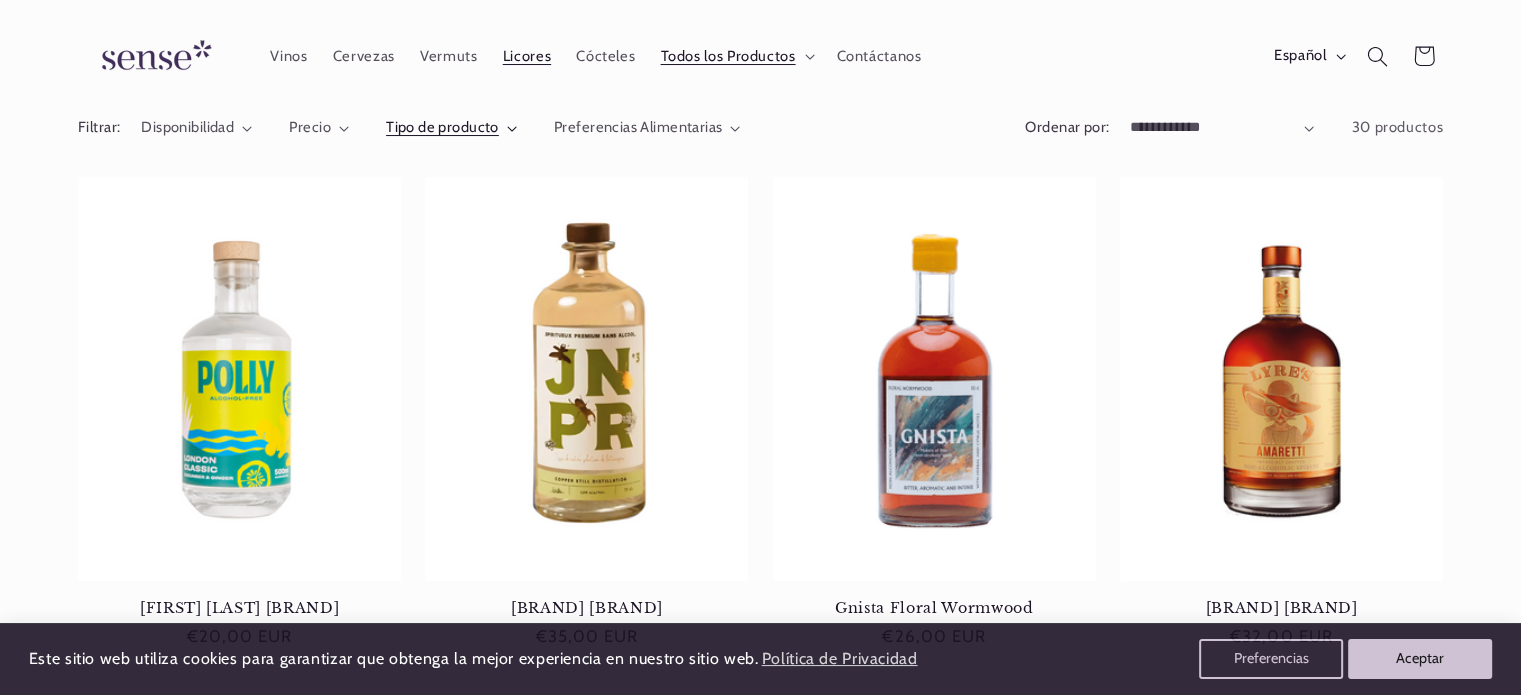 scroll, scrollTop: 0, scrollLeft: 0, axis: both 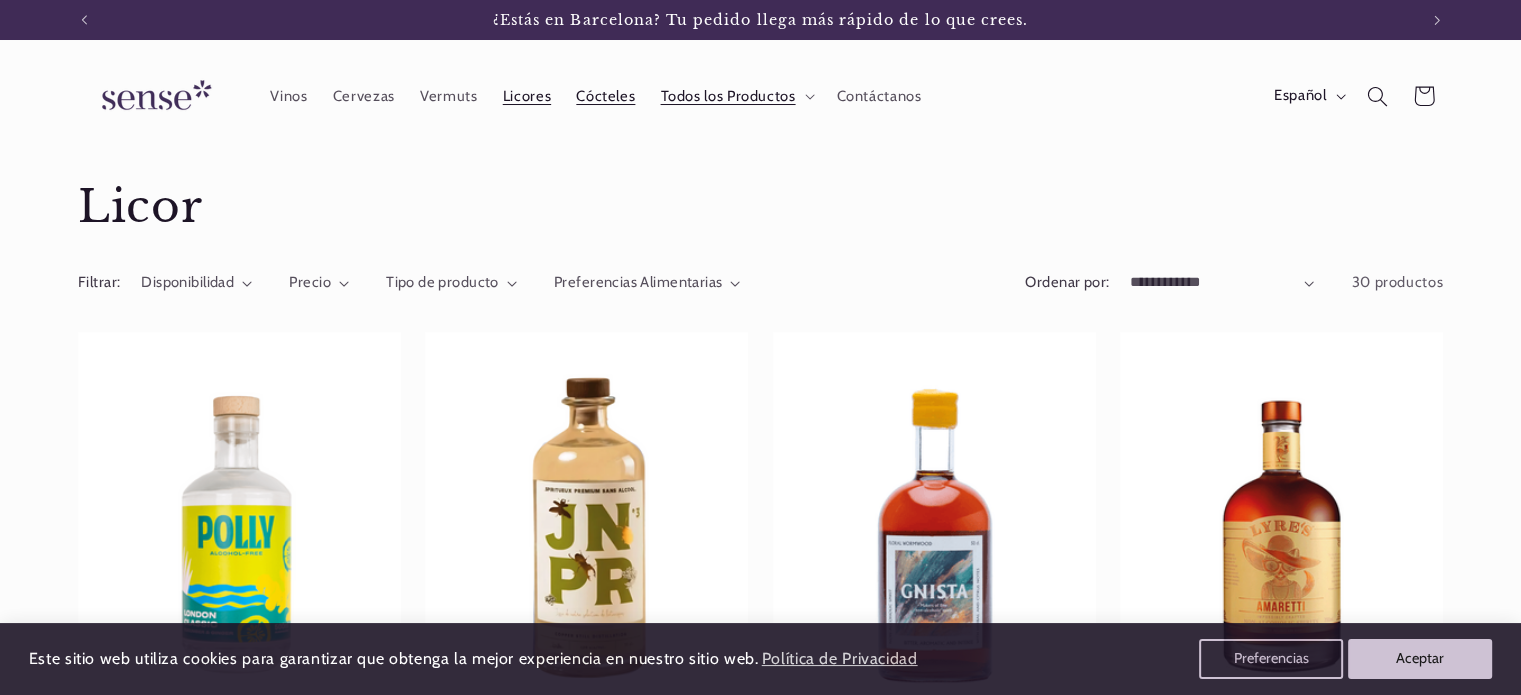 click on "Cócteles" at bounding box center [605, 96] 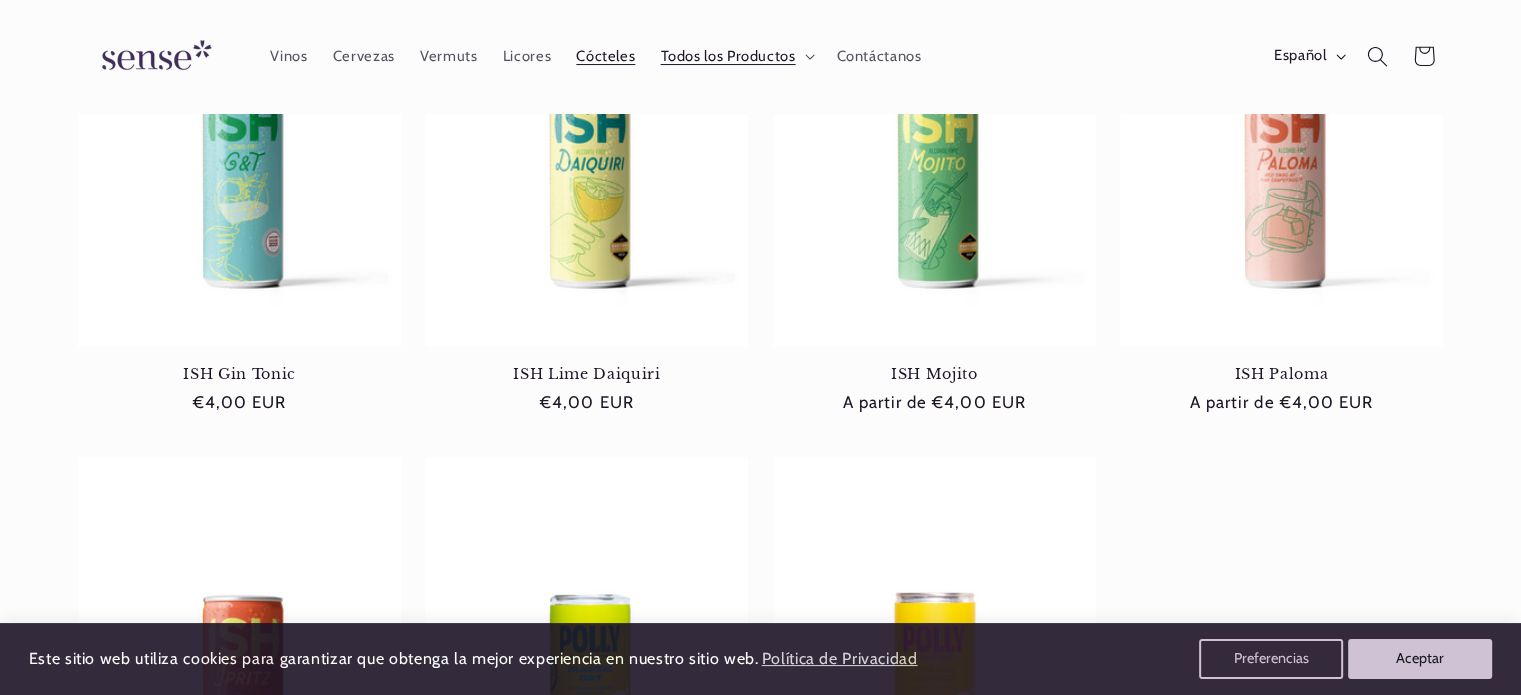 scroll, scrollTop: 0, scrollLeft: 0, axis: both 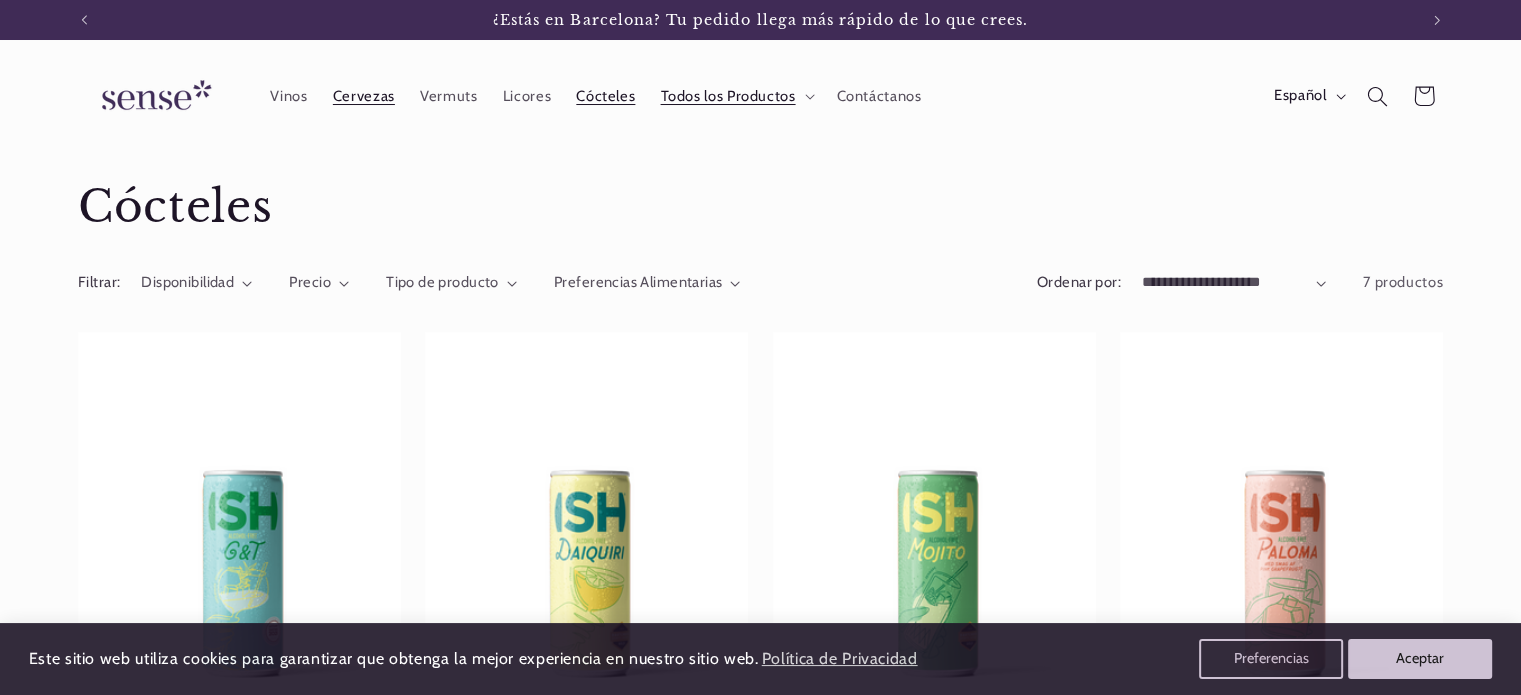 click on "Cervezas" at bounding box center (364, 96) 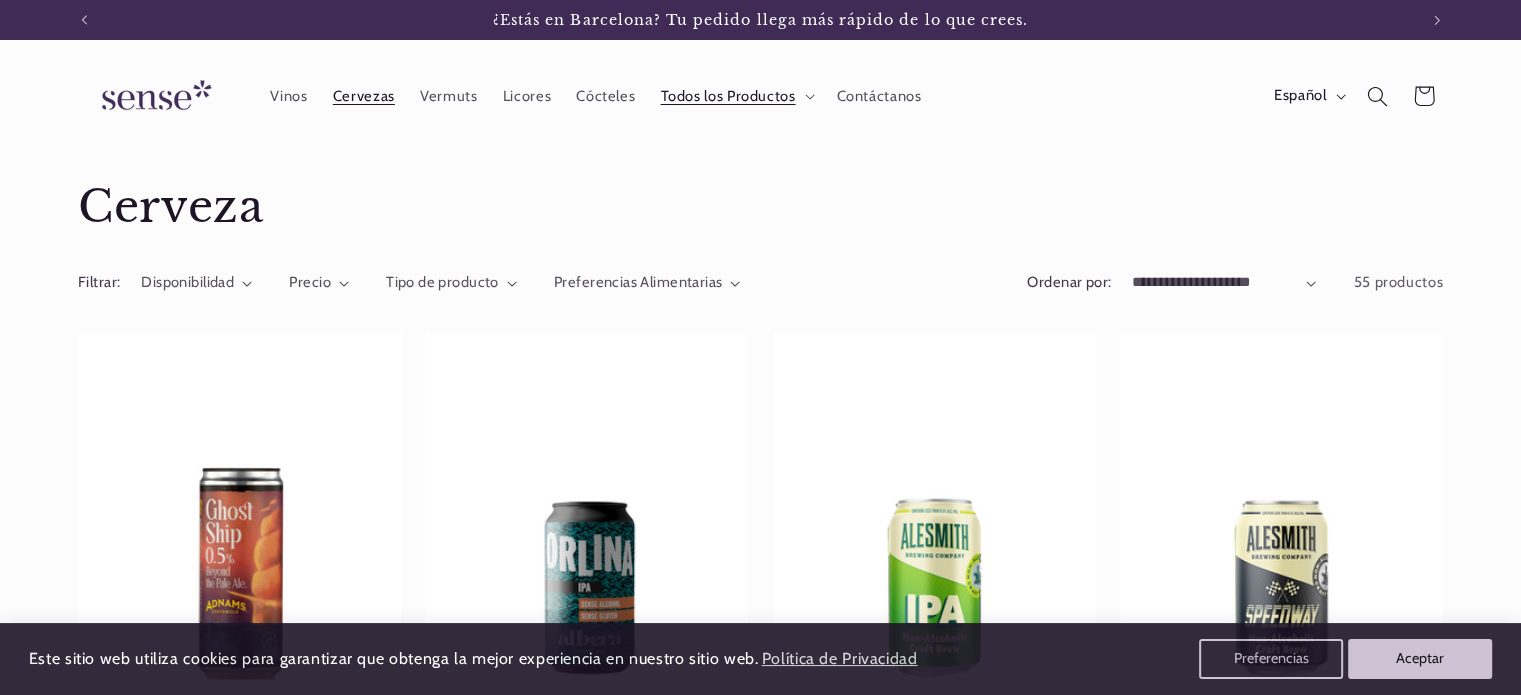 scroll, scrollTop: 0, scrollLeft: 0, axis: both 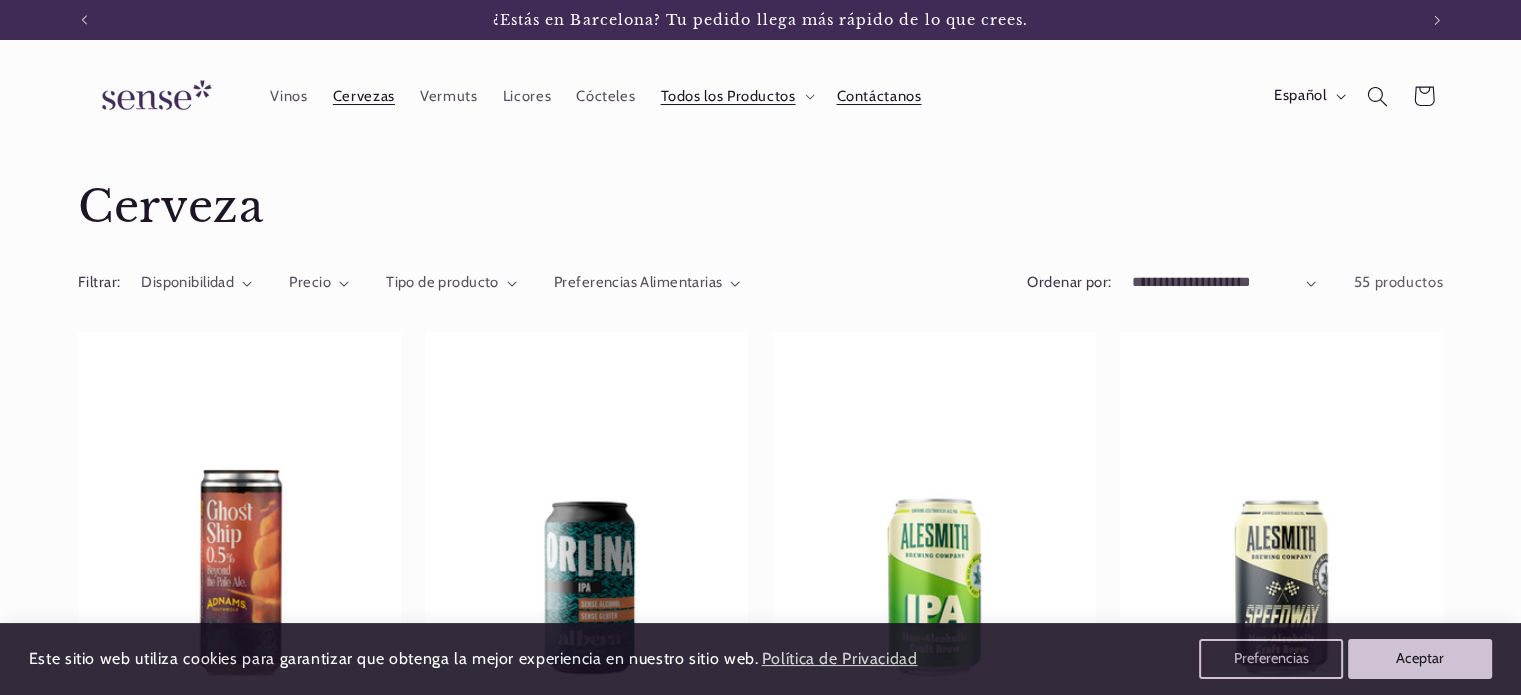 click on "Contáctanos" at bounding box center [878, 96] 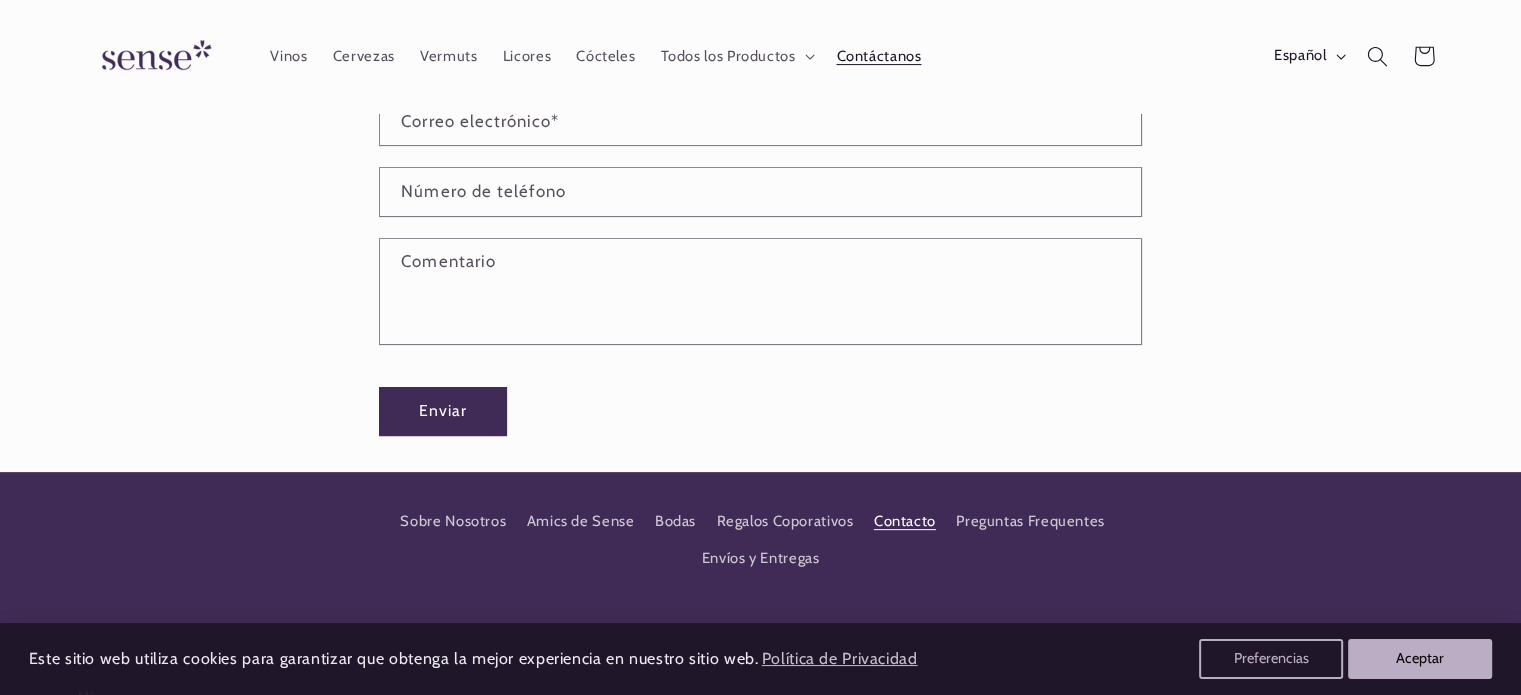 scroll, scrollTop: 0, scrollLeft: 0, axis: both 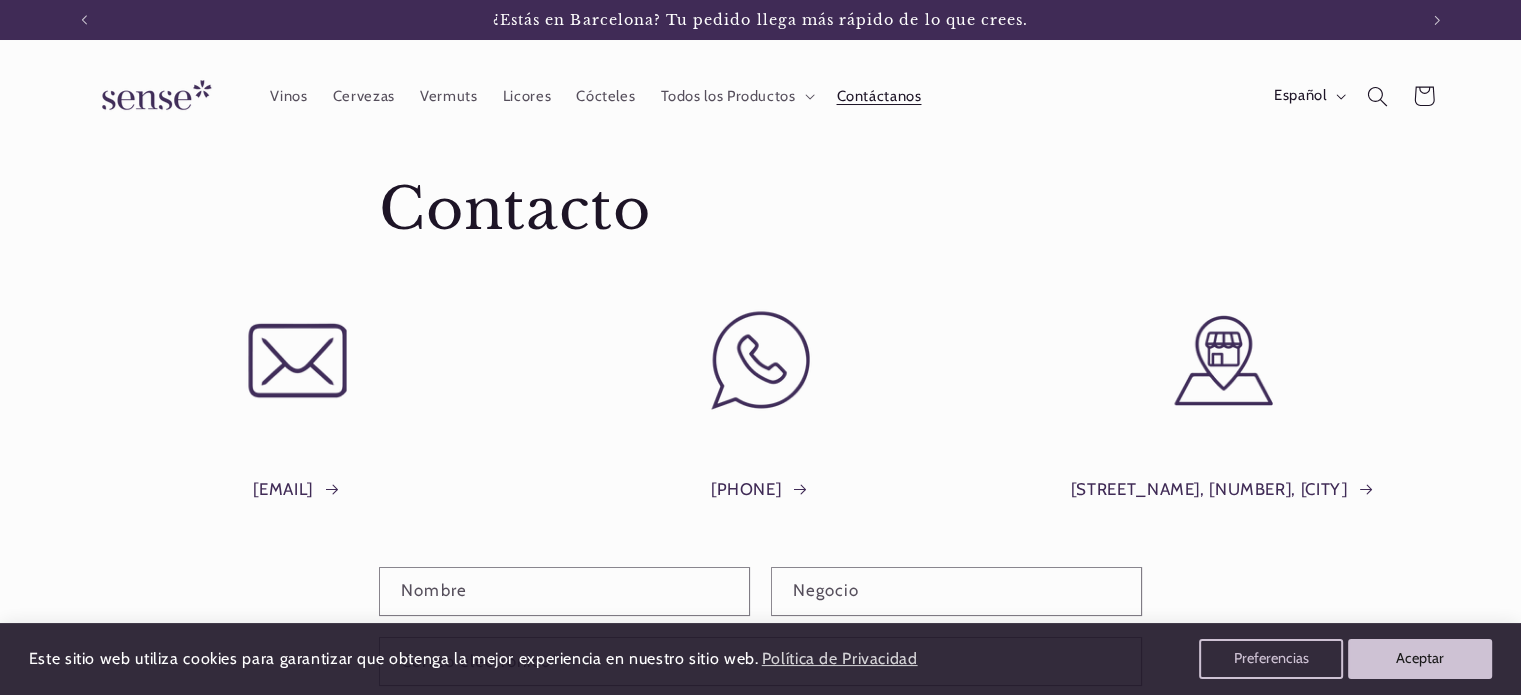 click at bounding box center [153, 96] 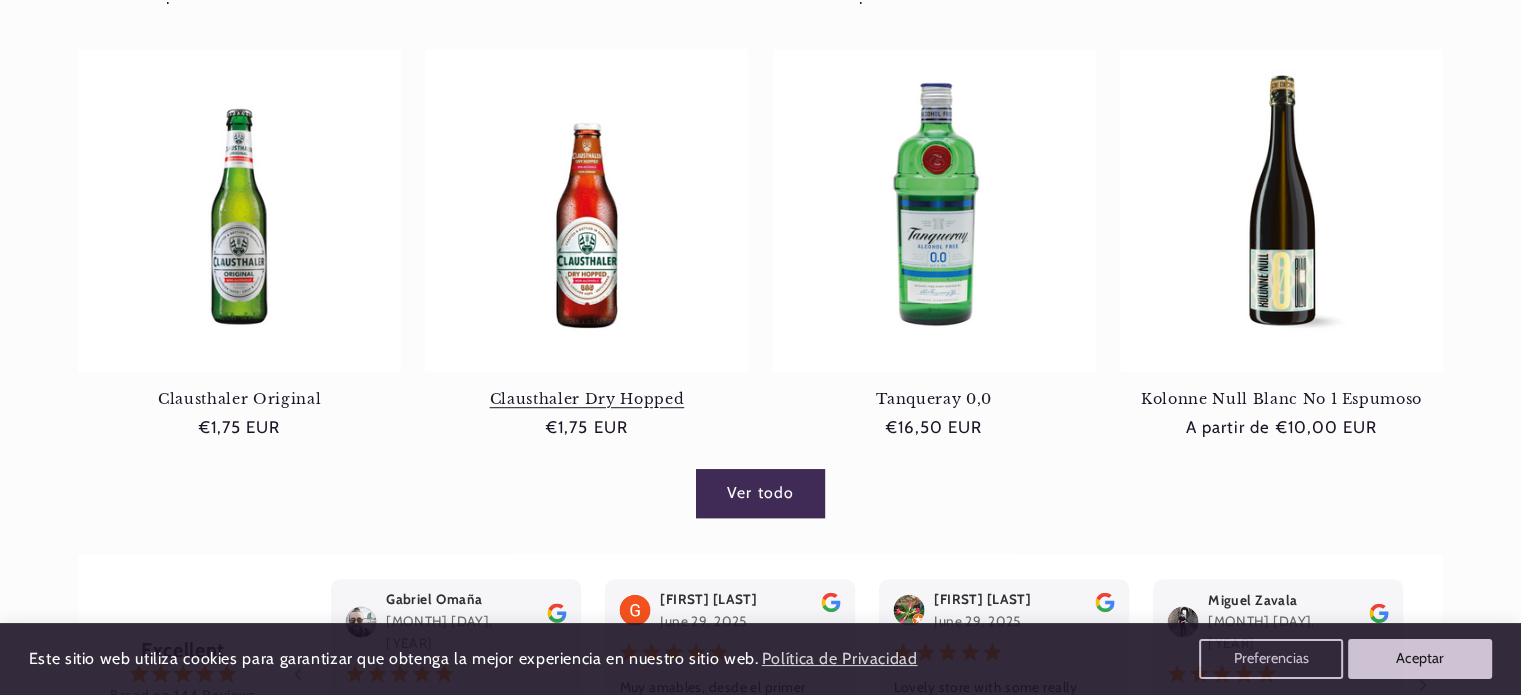 scroll, scrollTop: 1300, scrollLeft: 0, axis: vertical 